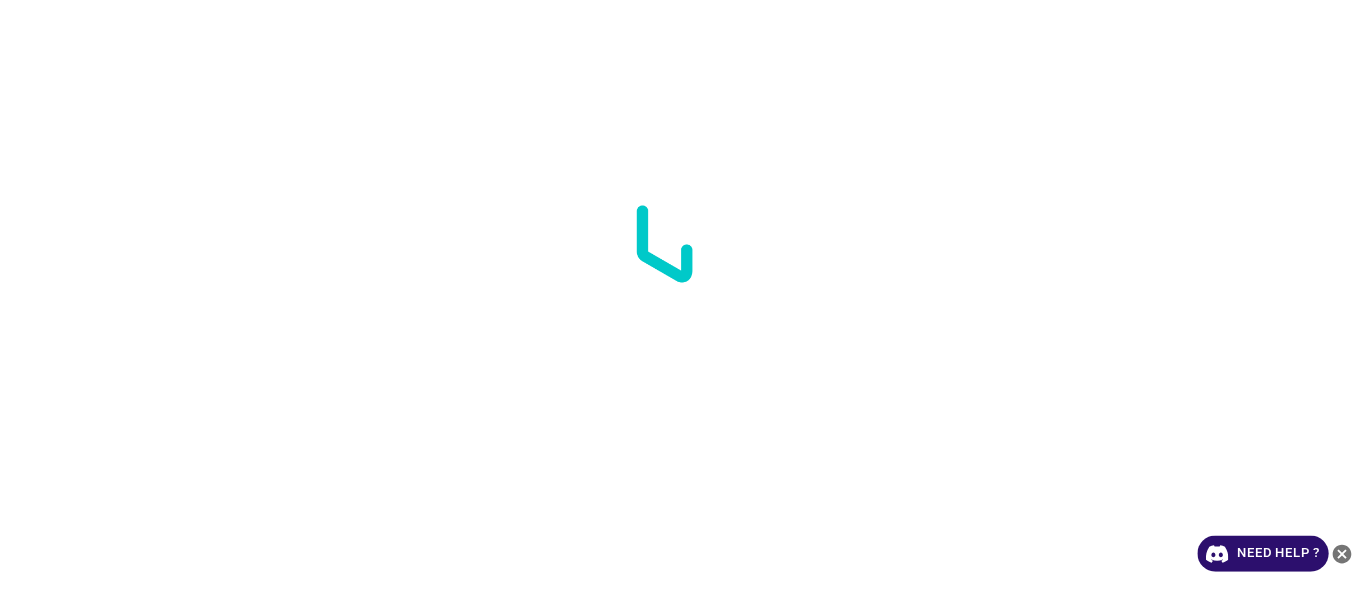 scroll, scrollTop: 0, scrollLeft: 0, axis: both 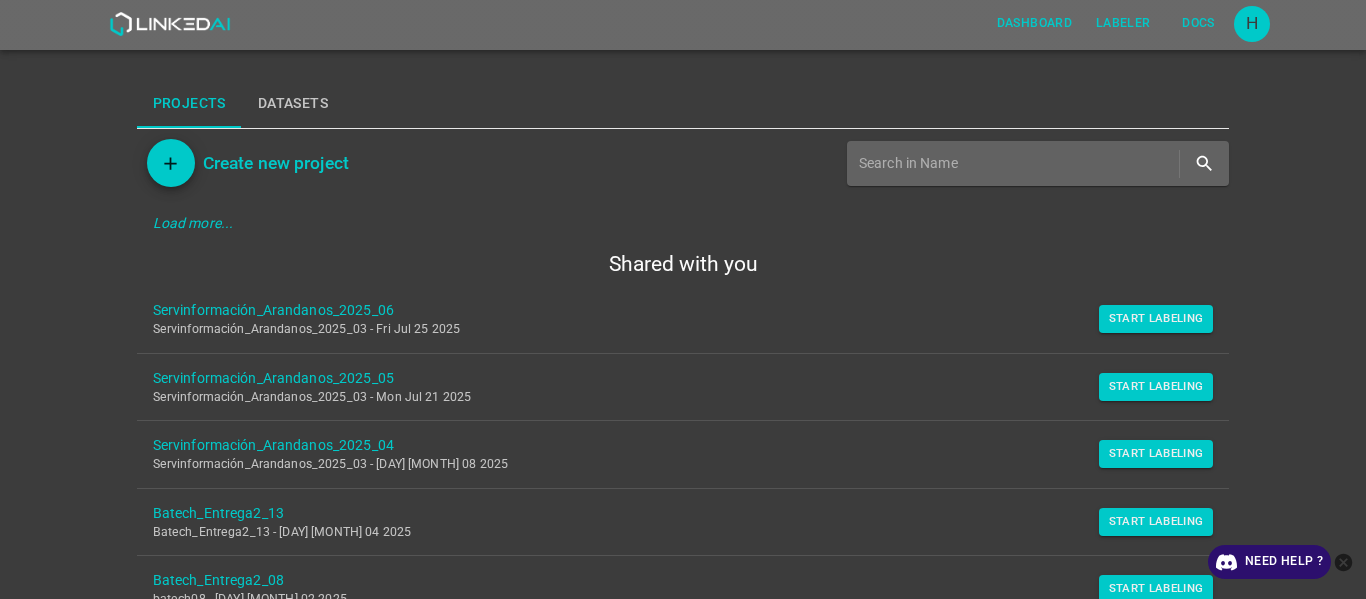 drag, startPoint x: 1159, startPoint y: 323, endPoint x: 929, endPoint y: 333, distance: 230.21729 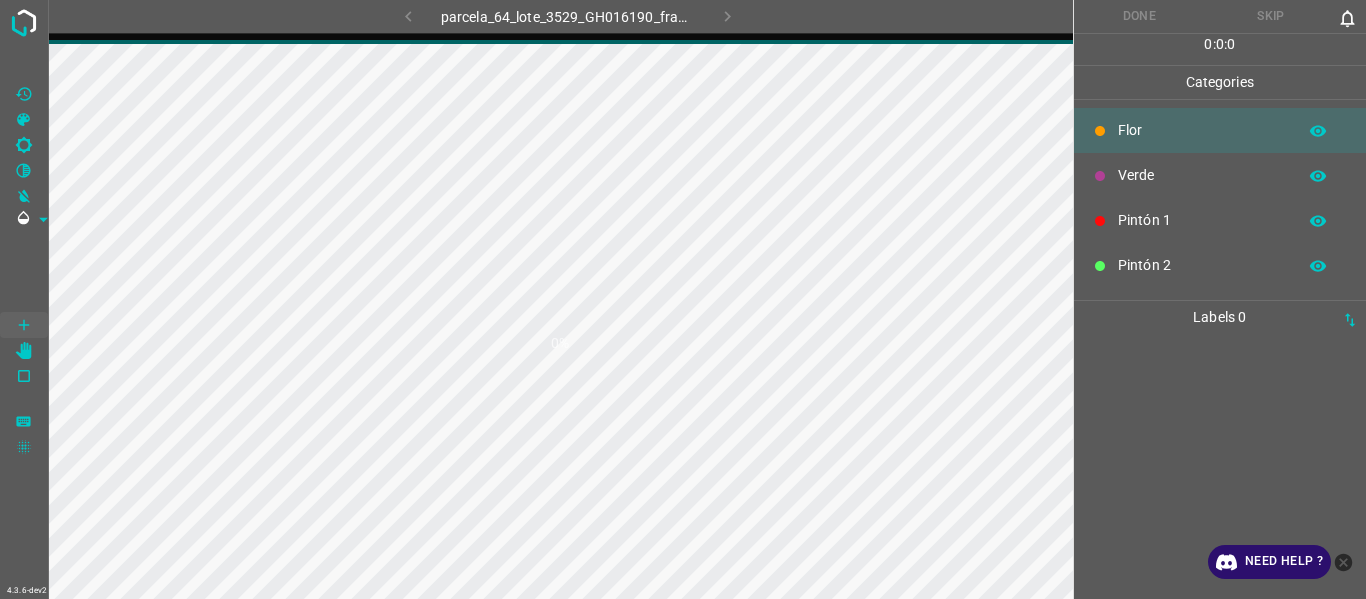 scroll, scrollTop: 0, scrollLeft: 0, axis: both 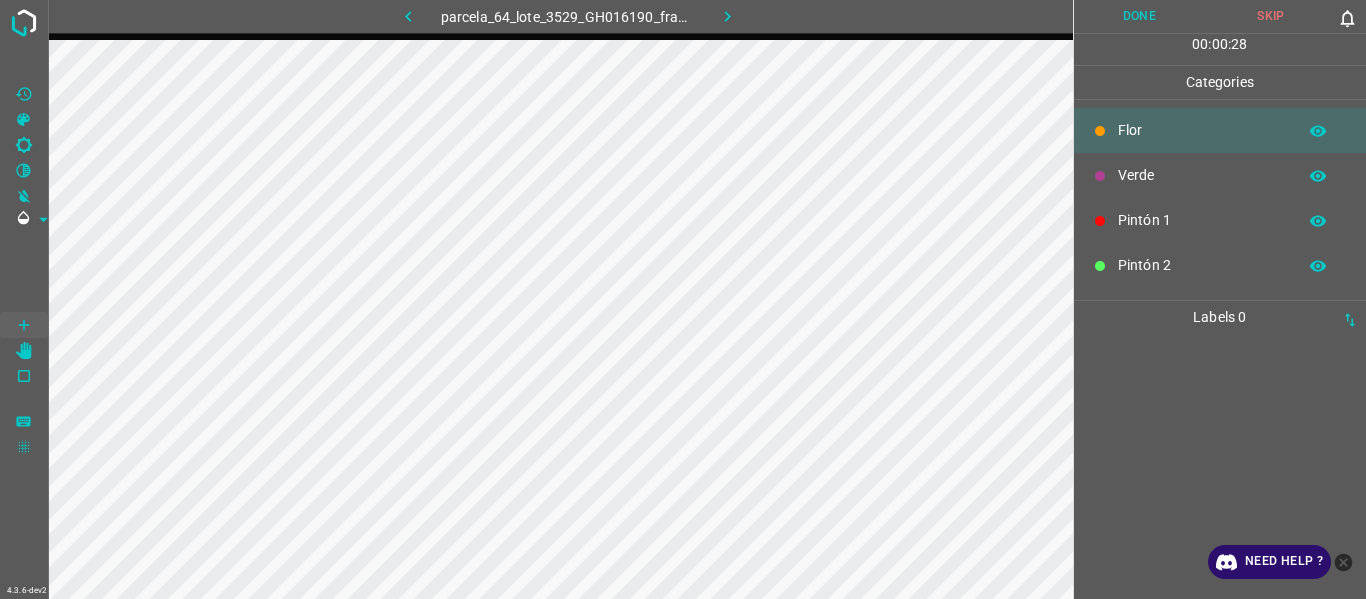 drag, startPoint x: 1180, startPoint y: 352, endPoint x: 1102, endPoint y: 324, distance: 82.8734 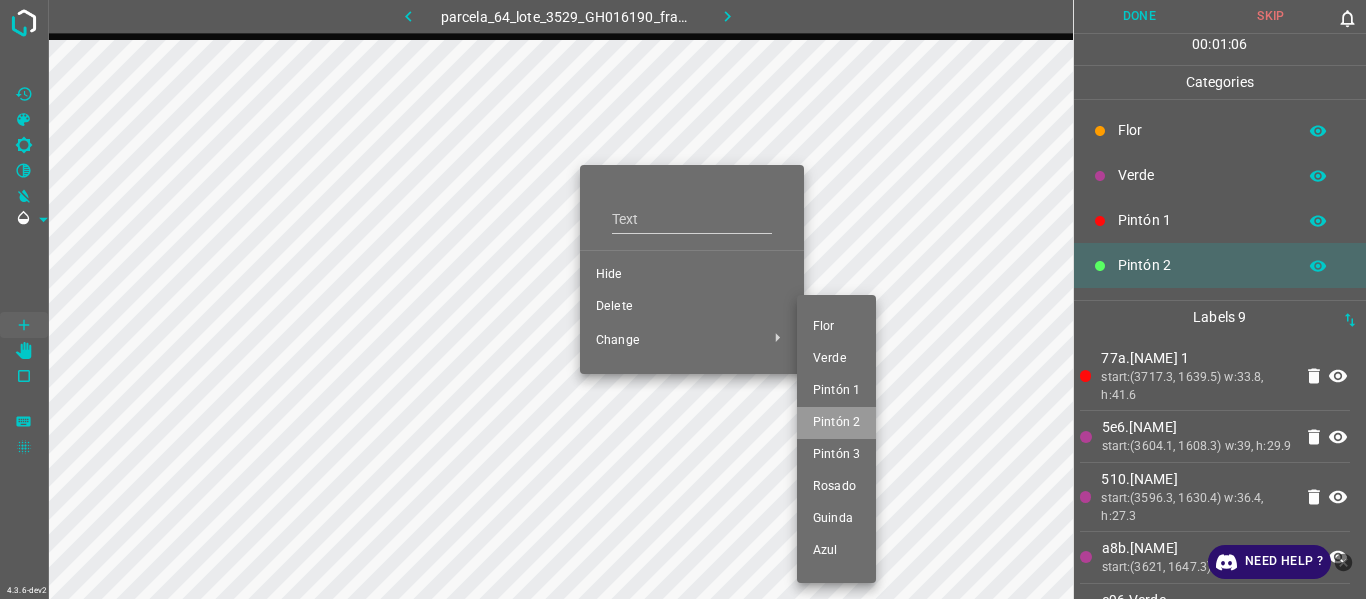 click on "Pintón 2" at bounding box center [836, 423] 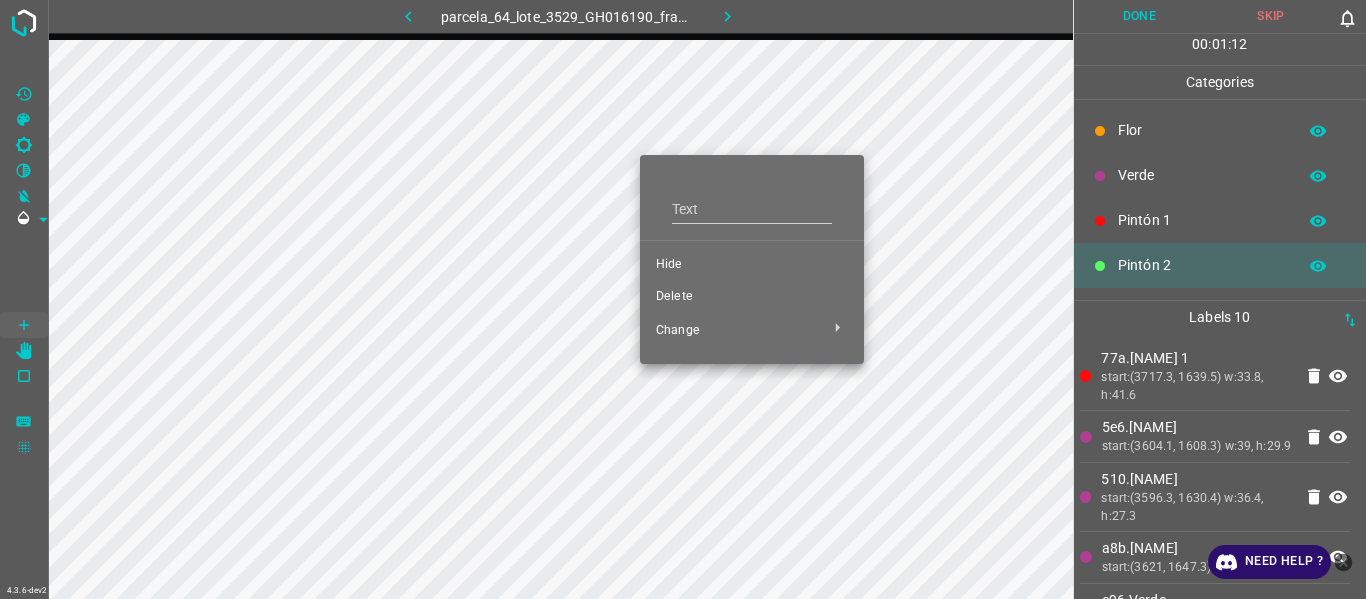 click on "Hide" at bounding box center [752, 265] 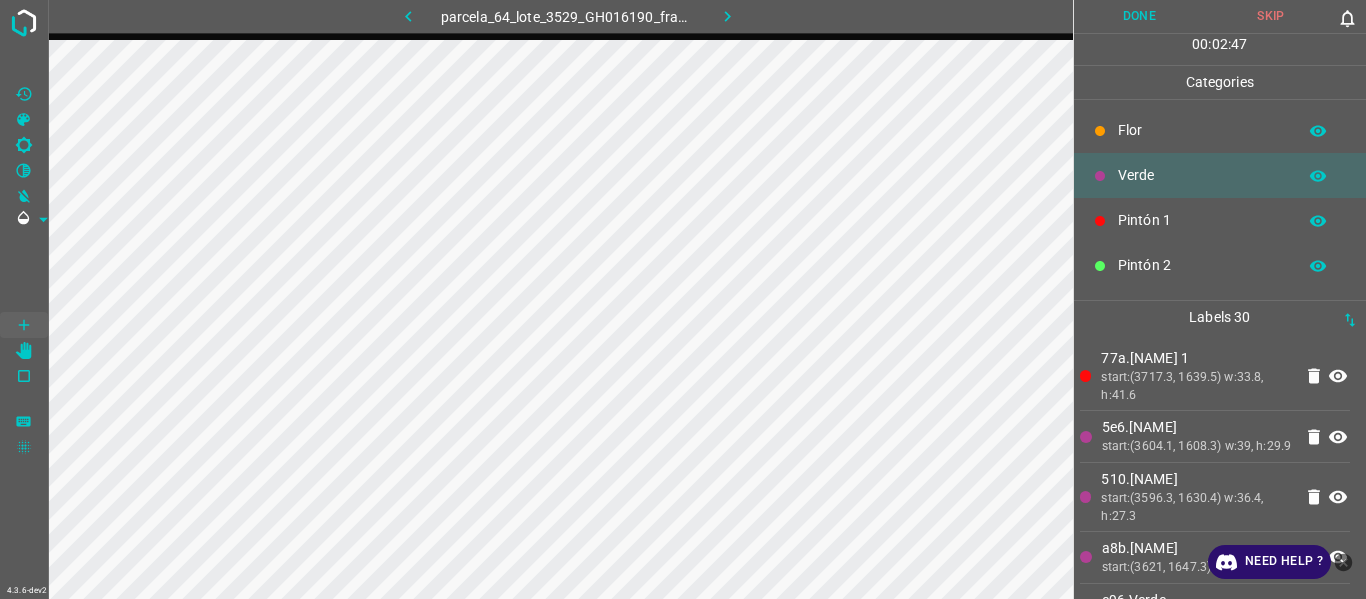 drag, startPoint x: 1183, startPoint y: 455, endPoint x: 1115, endPoint y: 465, distance: 68.73136 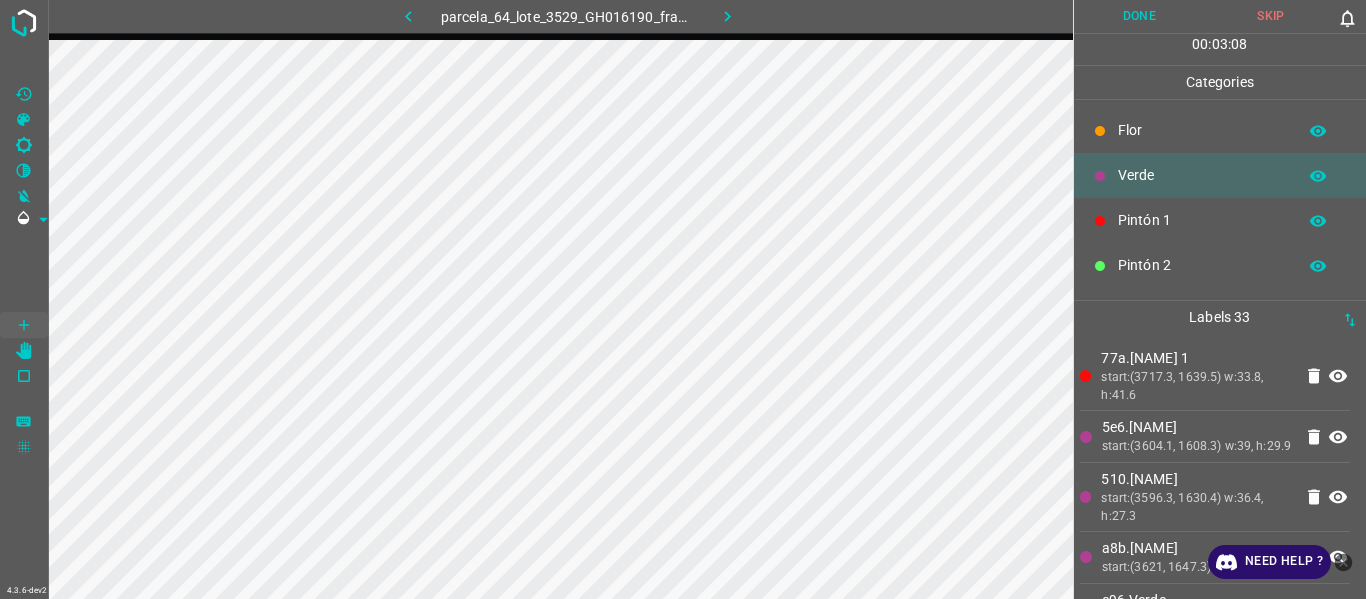 click on "5e6.[NAME]" at bounding box center [1197, 427] 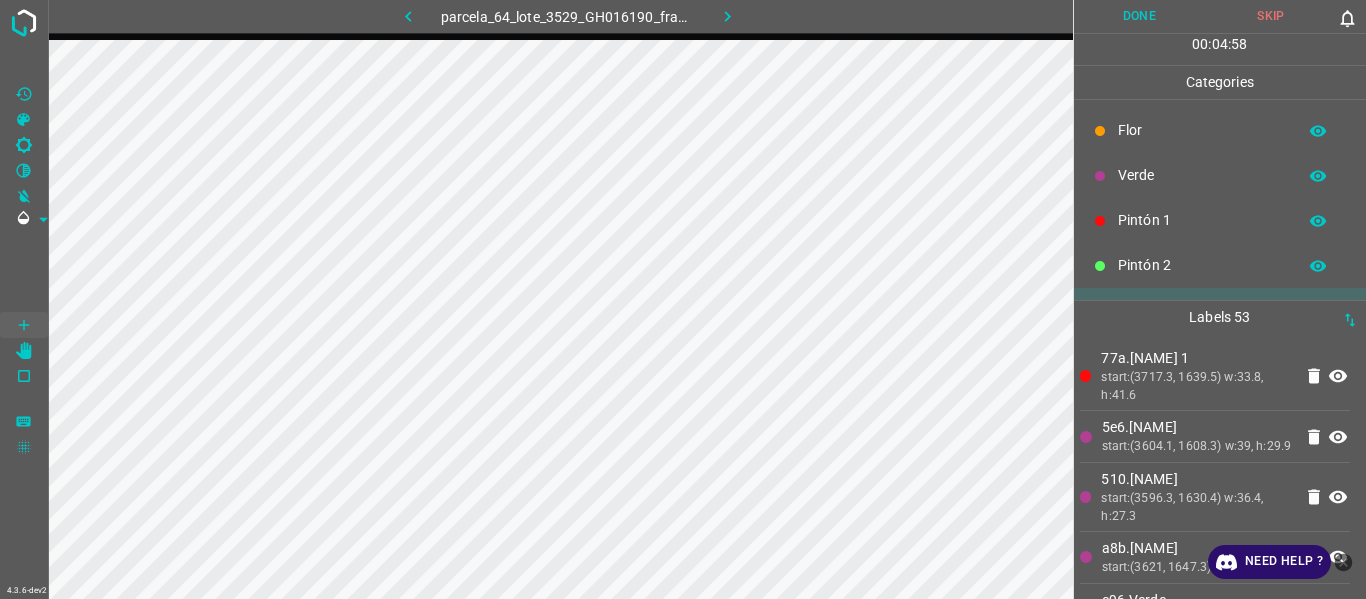 click on "Verde" at bounding box center (1202, 175) 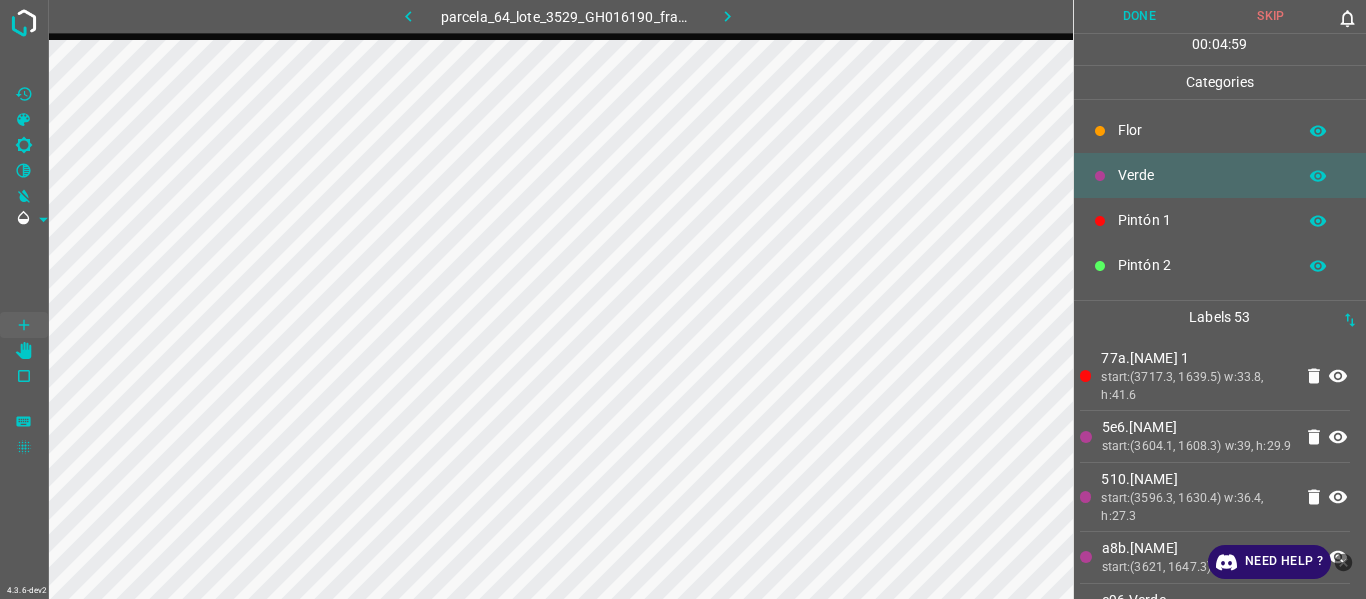 scroll, scrollTop: 176, scrollLeft: 0, axis: vertical 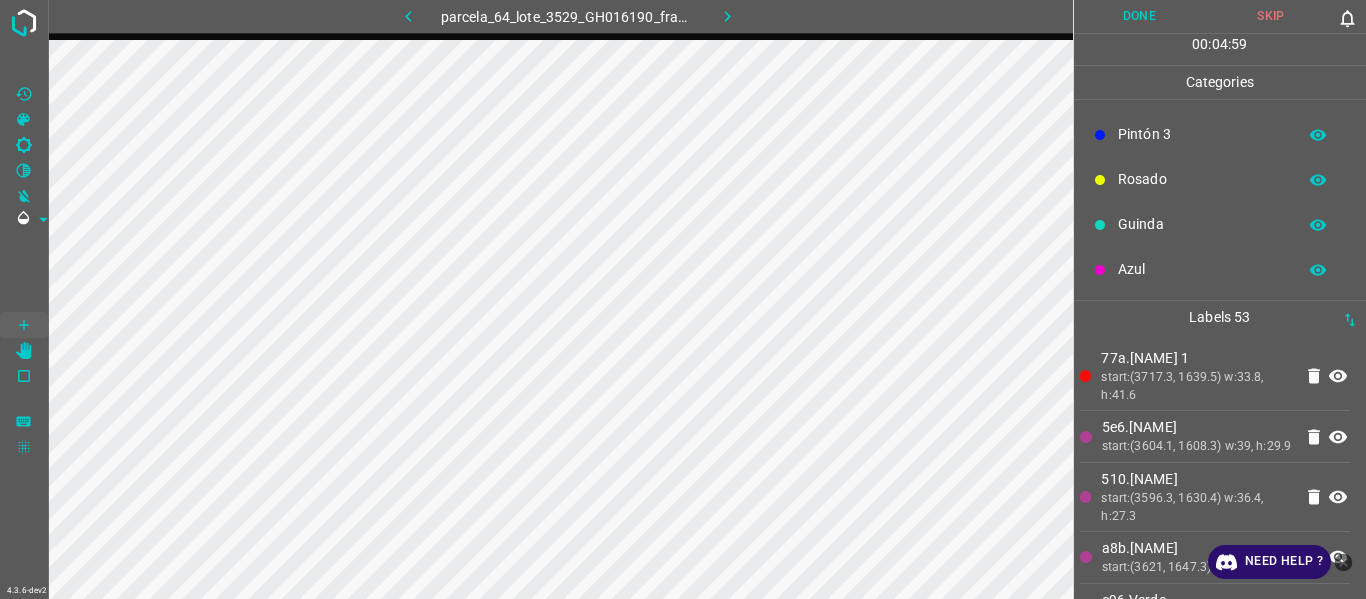 click on "Rosado" at bounding box center (1202, 179) 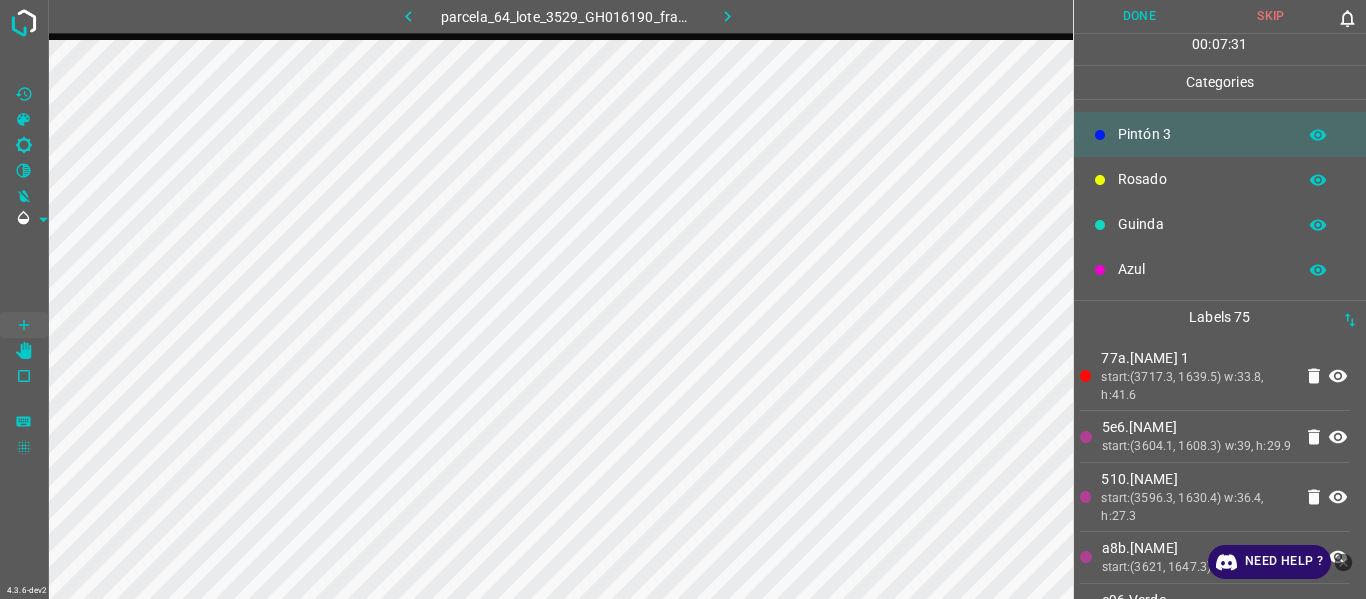 drag, startPoint x: 1184, startPoint y: 368, endPoint x: 1132, endPoint y: 360, distance: 52.611786 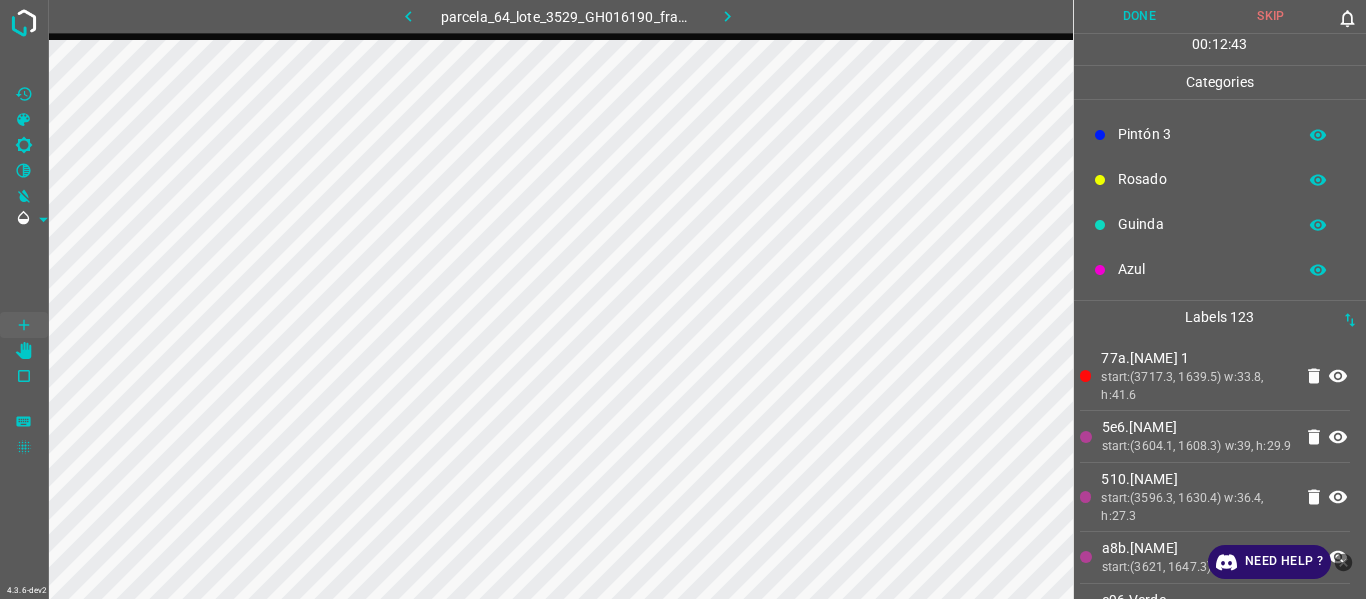 drag, startPoint x: 1152, startPoint y: 434, endPoint x: 1142, endPoint y: 426, distance: 12.806249 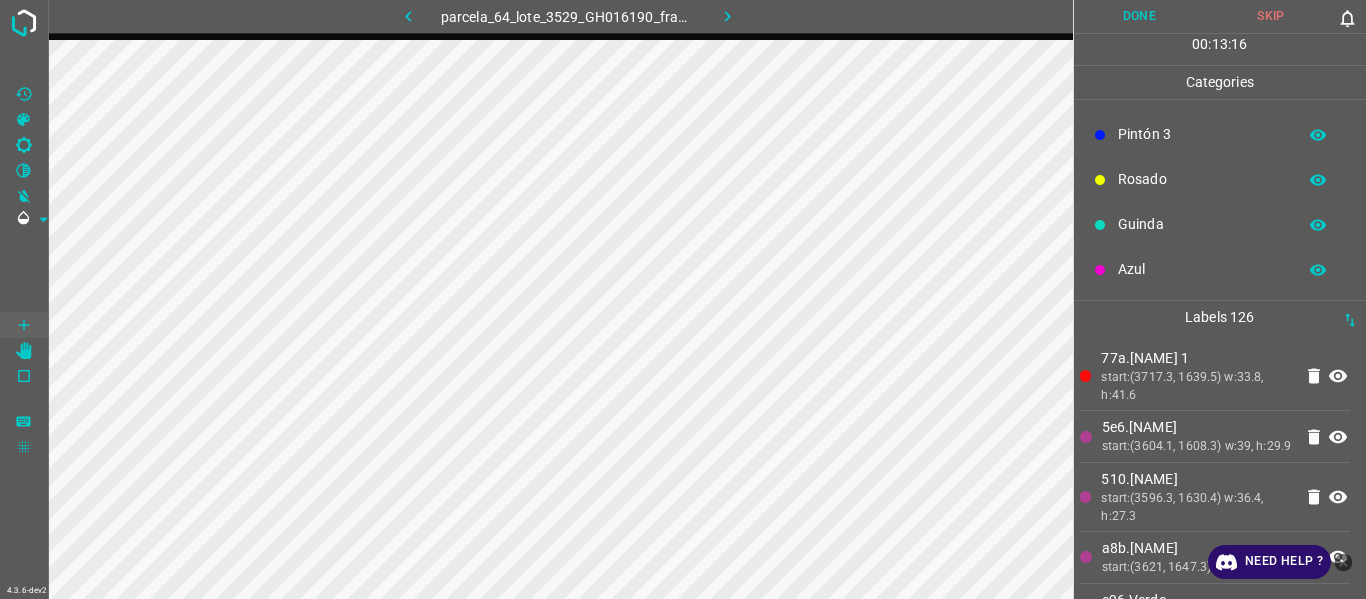click on "77a.[NAME] 1" at bounding box center [1196, 358] 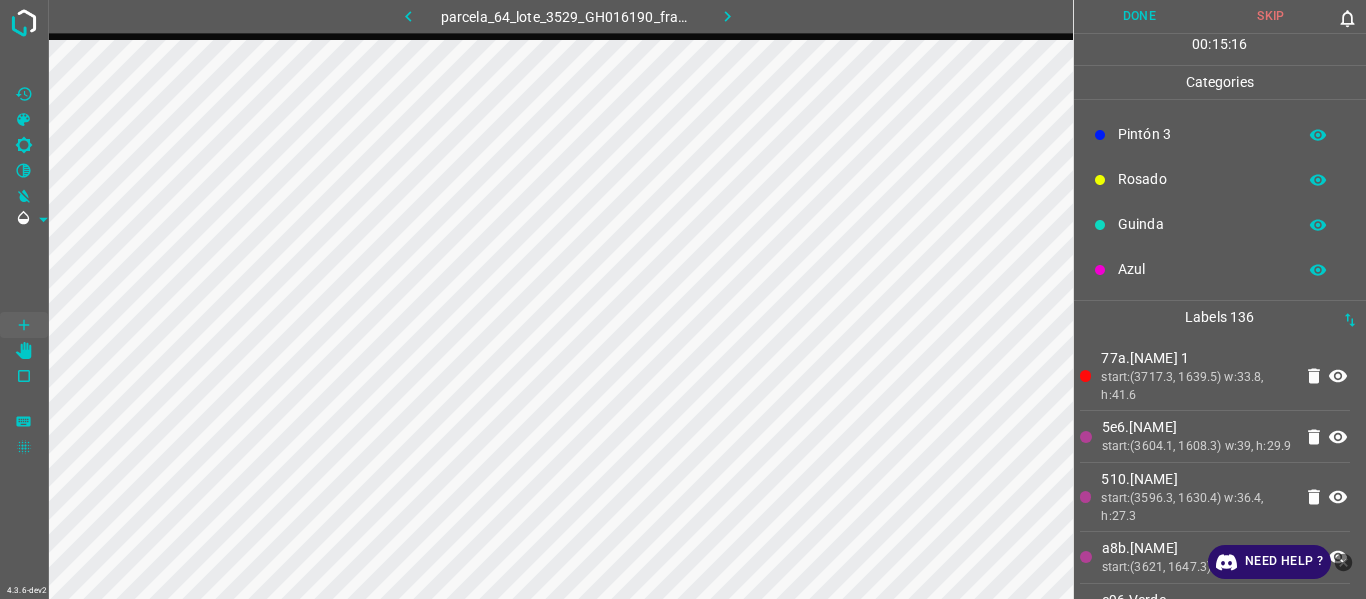 click on "5e6.[NAME]" at bounding box center [1197, 427] 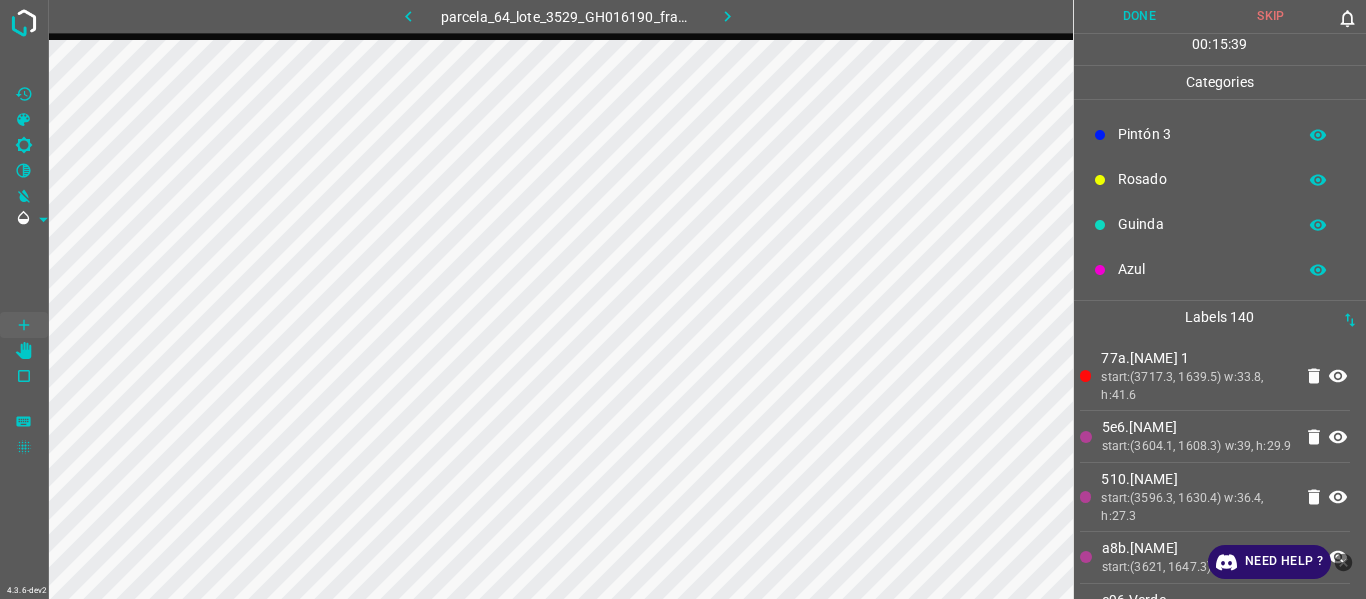 click on "parcela_64_lote_3529_GH016190_frame_00191_184784.jpg Done Skip 0 00   : 15   : 39   Categories Flor Verde Pintón 1 Pintón 2 Pintón 3 Rosado Guinda Azul Labels   140 77a.Pintón 1
start:([COORD], [COORD])
w:[NUM], h:[NUM]
5e6.Verde
start:([COORD], [COORD])
w:[NUM], h:[NUM]
510.Verde
start:([COORD], [COORD])
w:[NUM], h:[NUM]
a8b.Verde
start:([COORD], [COORD])
w:[NUM], h:[NUM]
e96.Verde
start:([COORD], [COORD])
w:[NUM], h:[NUM]
68c.Verde
start:([COORD], [COORD])
w:[NUM], h:[NUM]
62a.Verde
start:([COORD], [COORD])
w:[NUM], h:[NUM]
6e1.Pintón 2
start:([COORD], [COORD])
w:[NUM], h:[NUM]
c29.Pintón 2
start:([COORD], [COORD])
w:[NUM], h:[NUM]
bf3.Pintón 2
start:([COORD], [COORD])
w:[NUM], h:[NUM]
0c9.Pintón 2
start:([COORD], [COORD])
w:[NUM], h:[NUM]
f9b.Pintón 1 9c8.Pintón 2 1e1.Pintón 2 d59.Pintón 2" at bounding box center [683, 299] 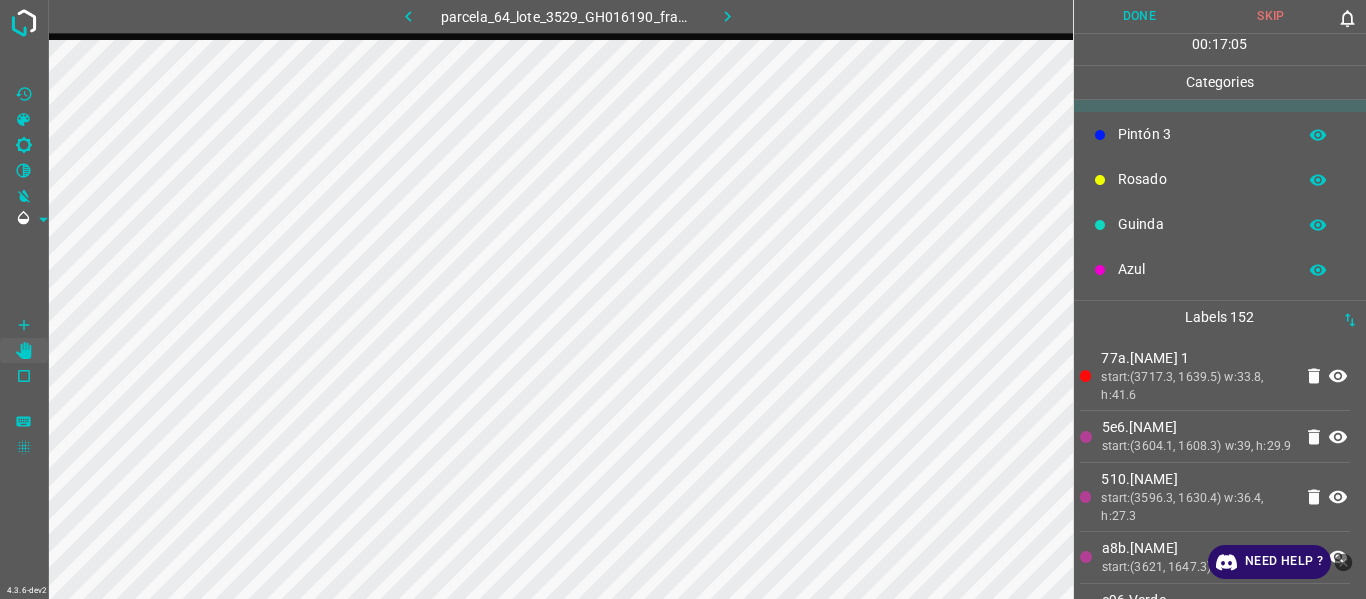 click on "5e6.[NAME]" at bounding box center [1197, 427] 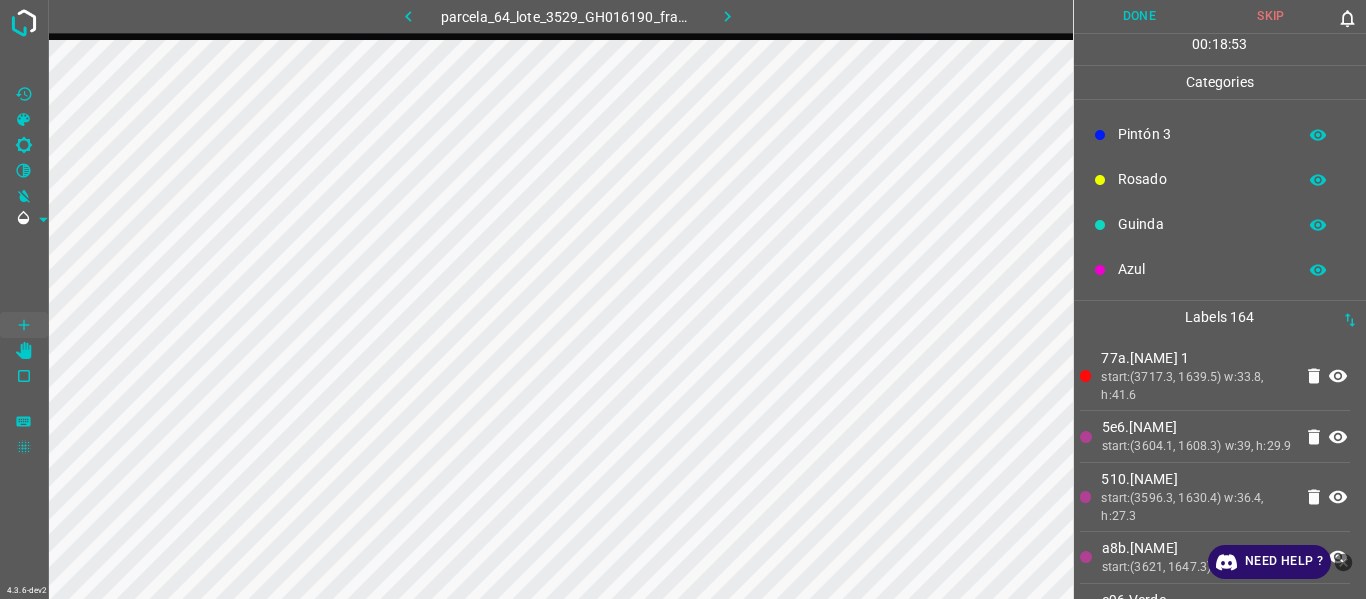click on "5e6.[NAME]" at bounding box center [1197, 427] 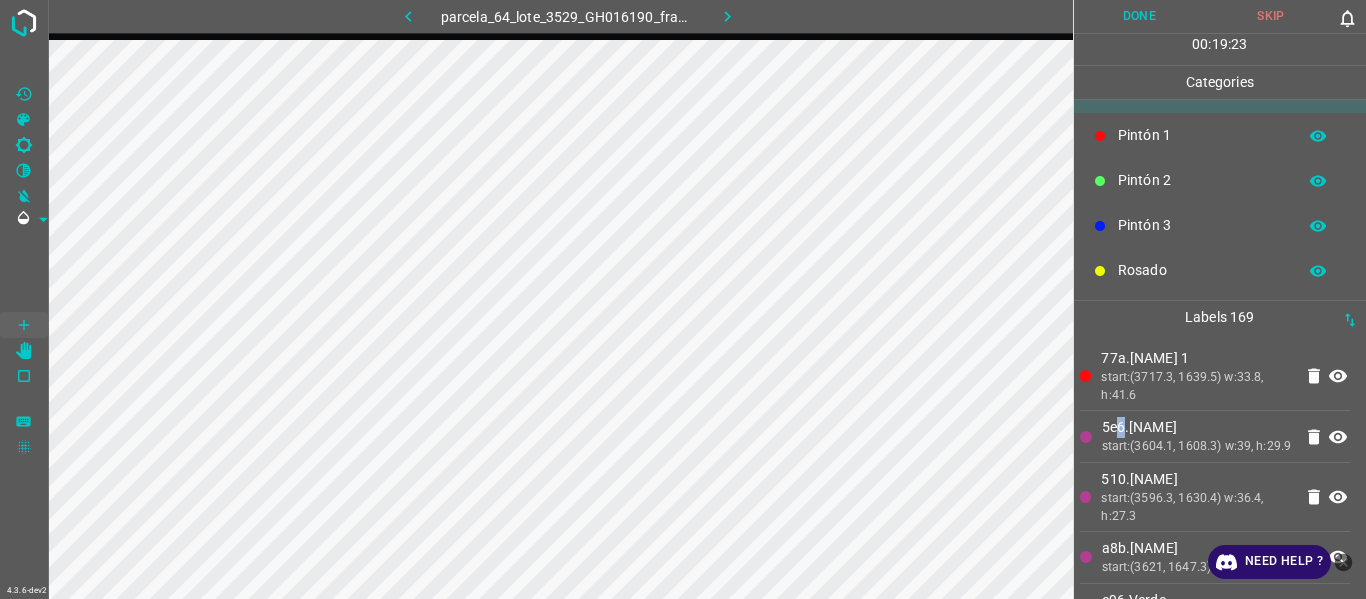 scroll, scrollTop: 0, scrollLeft: 0, axis: both 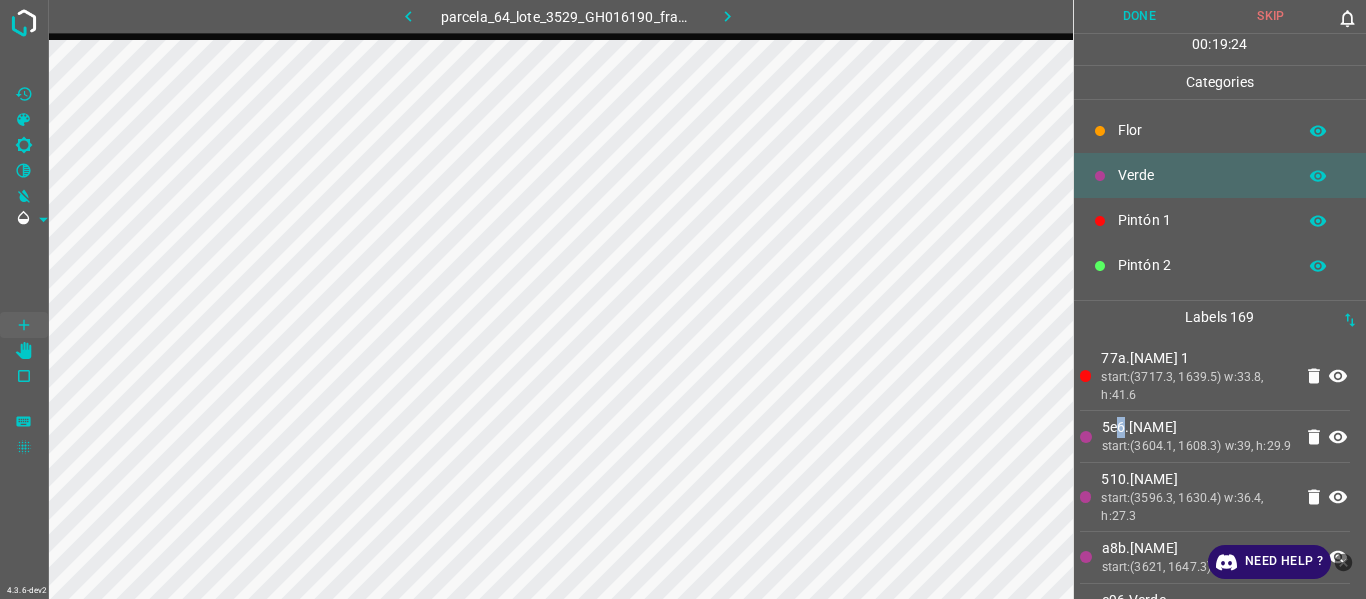 click on "Pintón 1" at bounding box center (1202, 220) 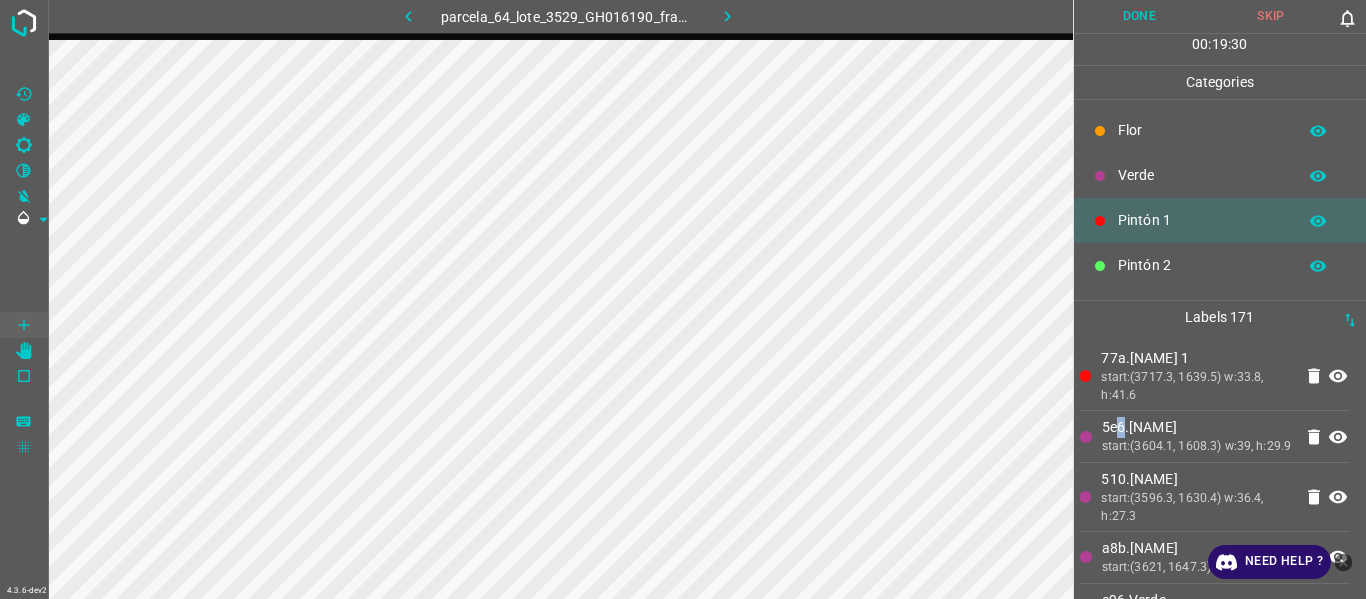 click on "Pintón 2" at bounding box center (1202, 265) 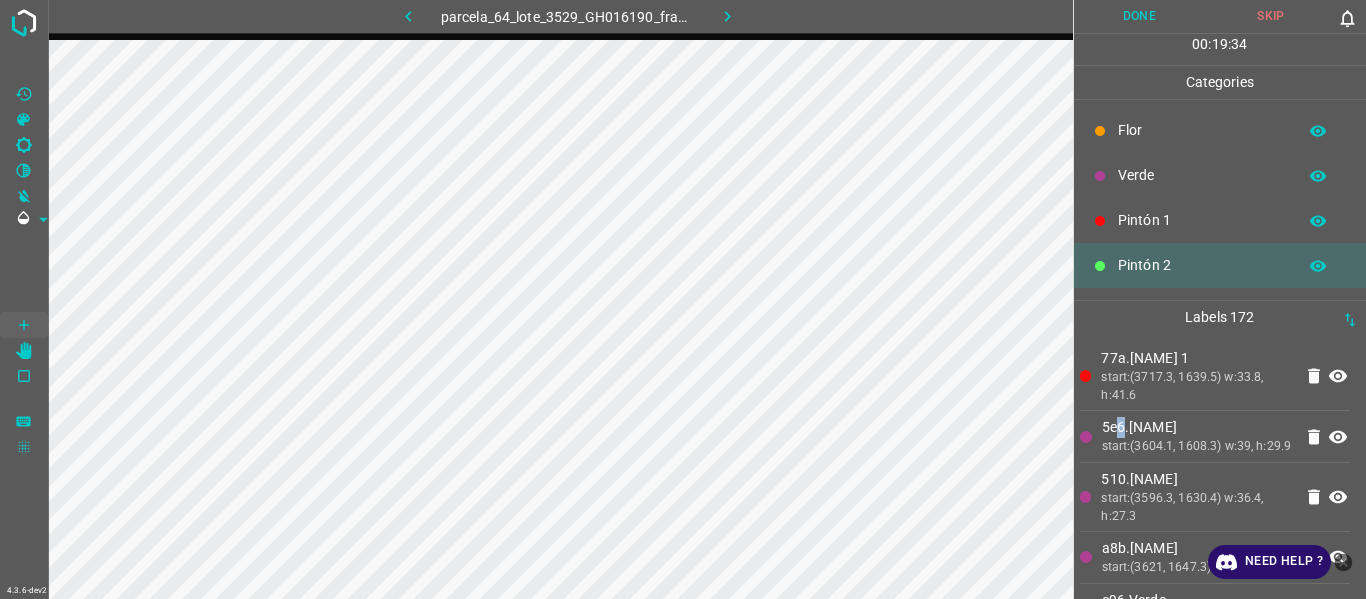 click on "Pintón 1" at bounding box center (1202, 220) 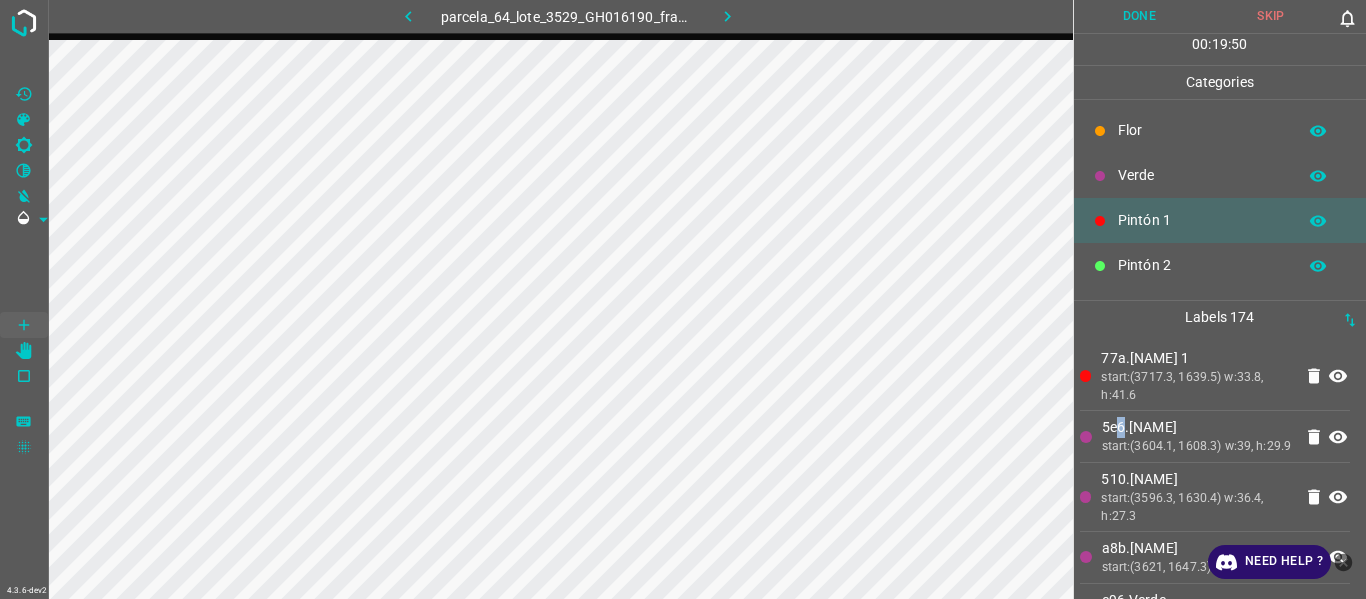 click on "Pintón 2" at bounding box center [1202, 265] 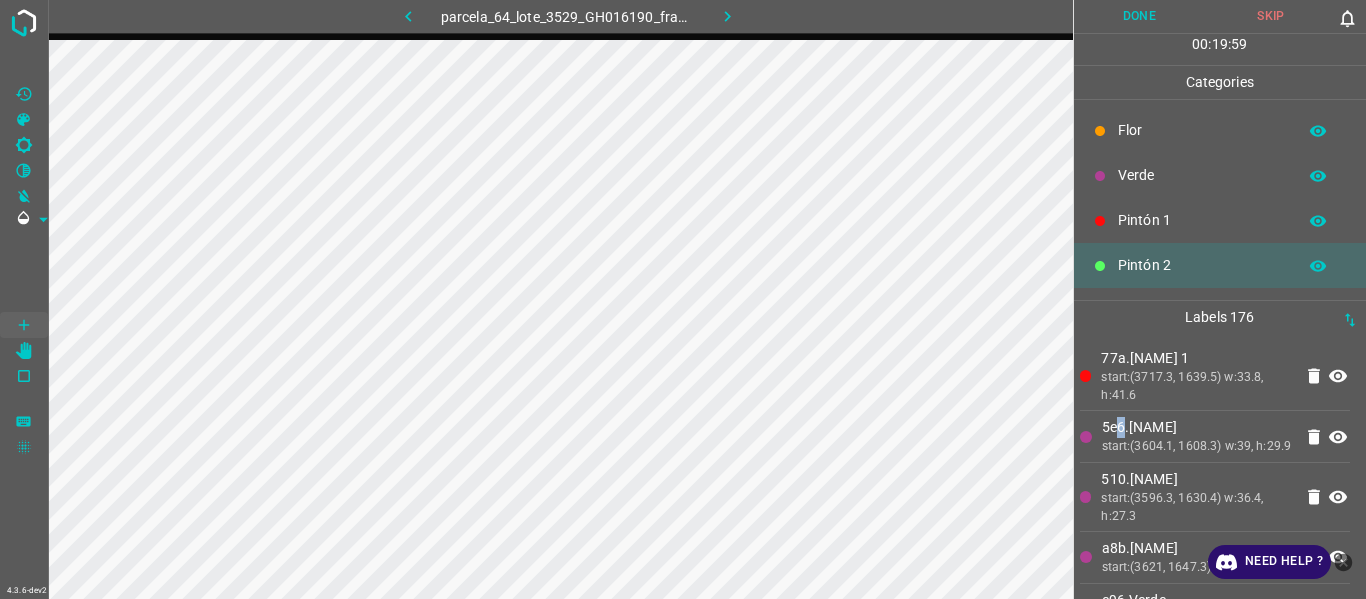 drag, startPoint x: 1175, startPoint y: 221, endPoint x: 1087, endPoint y: 257, distance: 95.07891 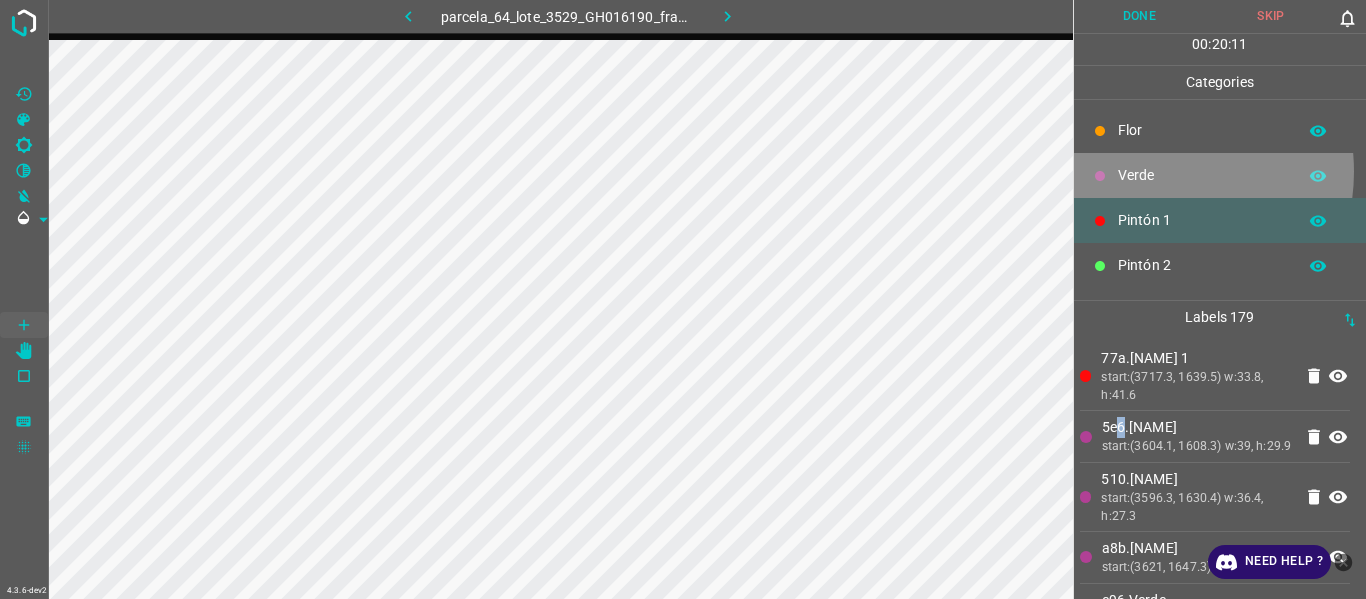 click on "Verde" at bounding box center [1202, 175] 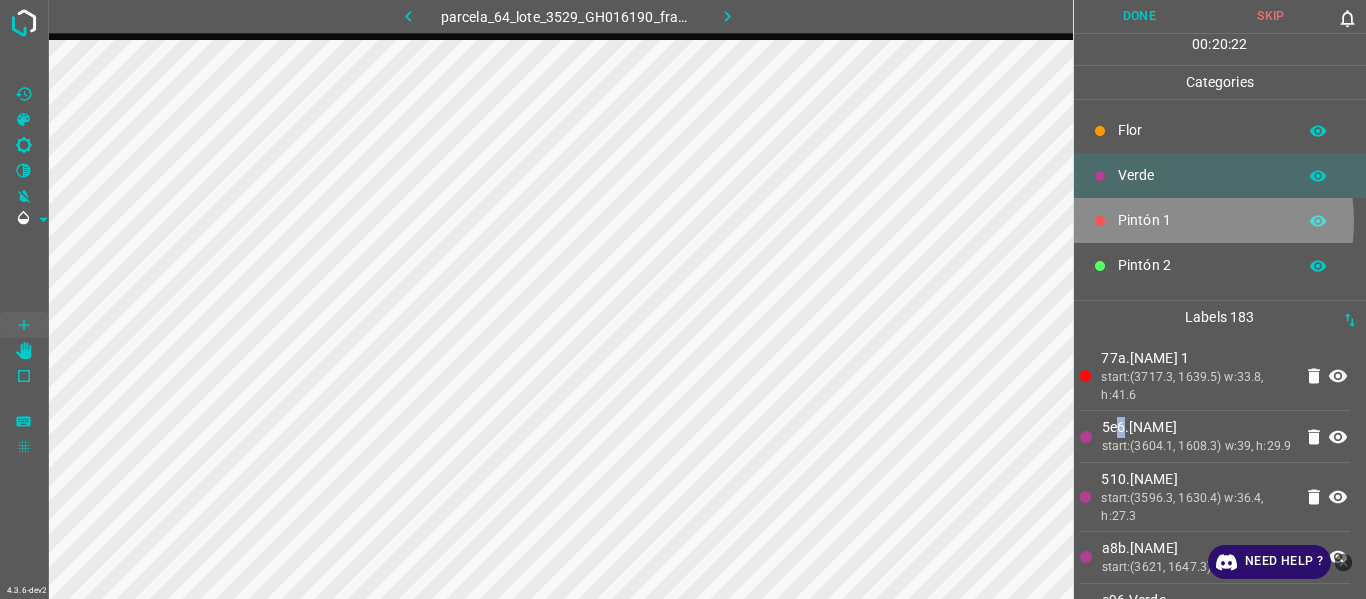 click on "Pintón 1" at bounding box center (1202, 220) 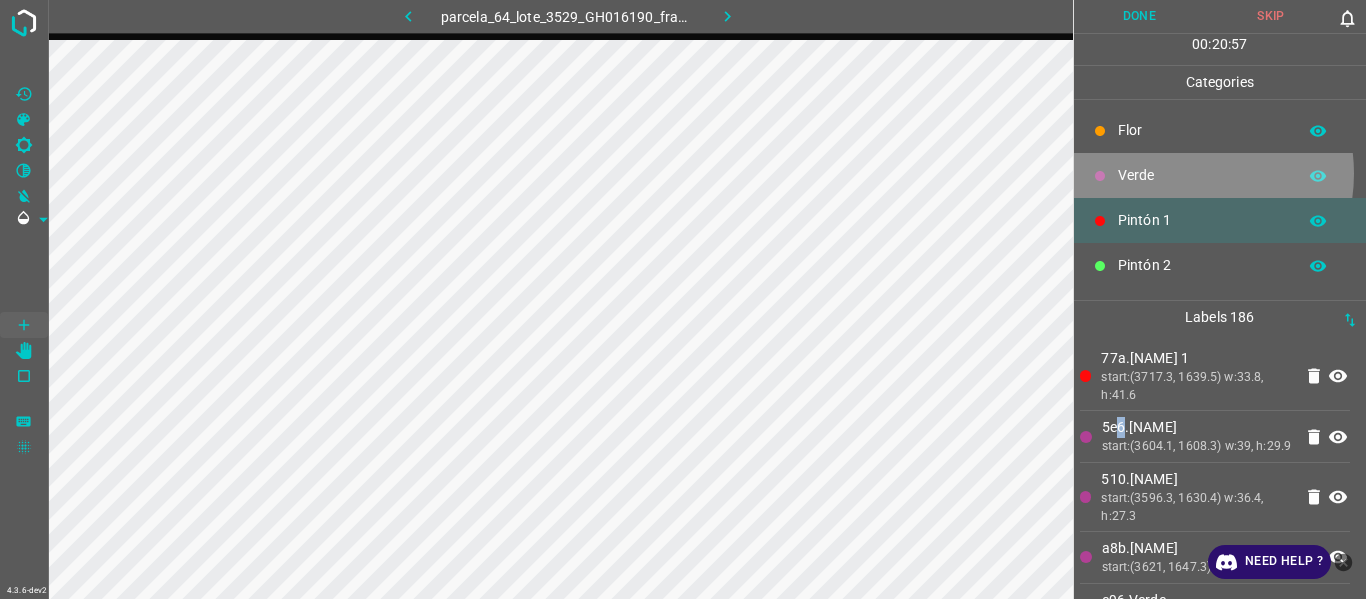 click on "Verde" at bounding box center (1202, 175) 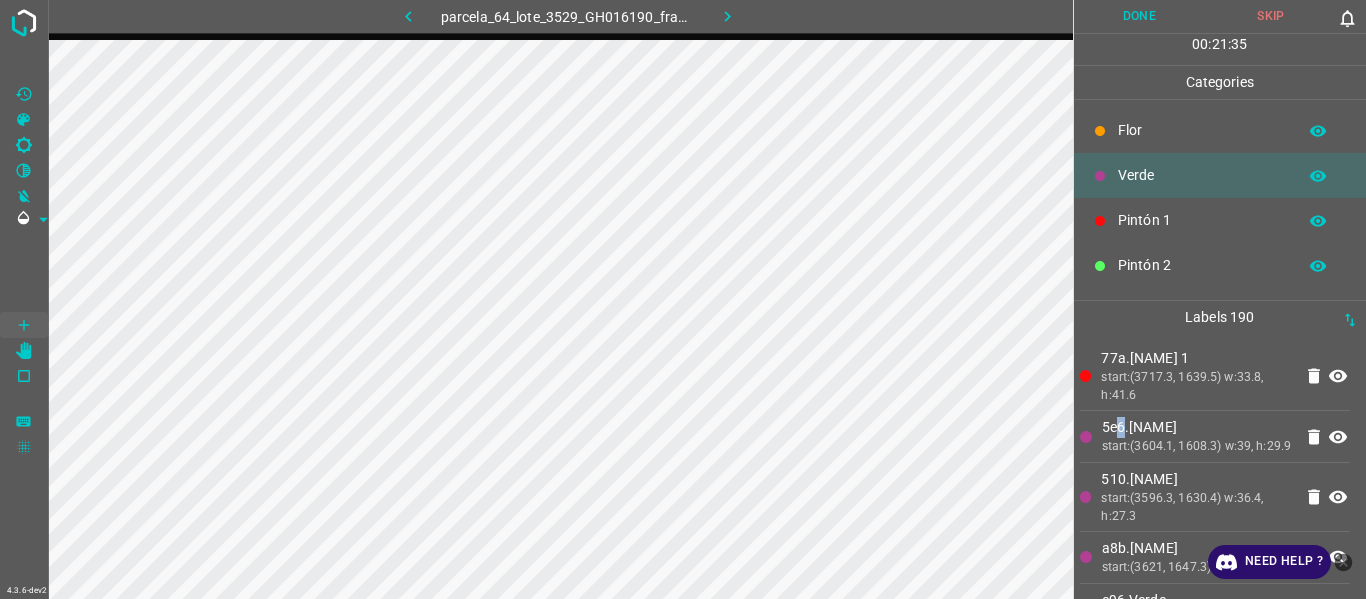 drag, startPoint x: 1167, startPoint y: 183, endPoint x: 1155, endPoint y: 185, distance: 12.165525 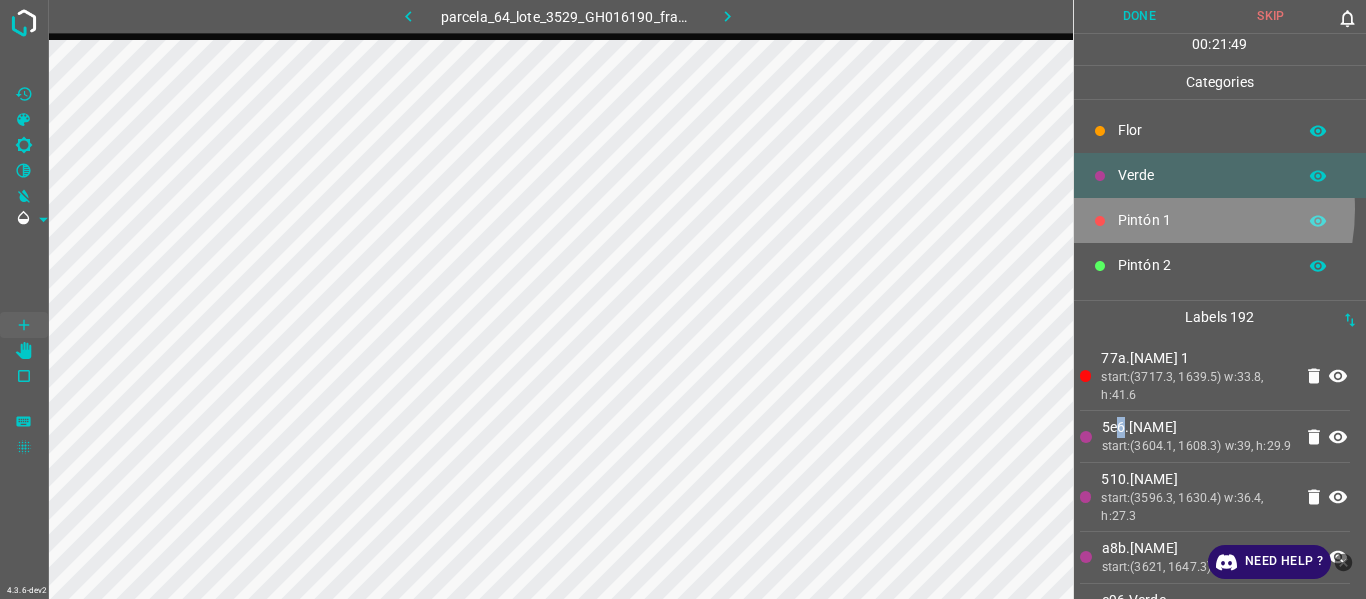 click on "Pintón 1" at bounding box center [1220, 220] 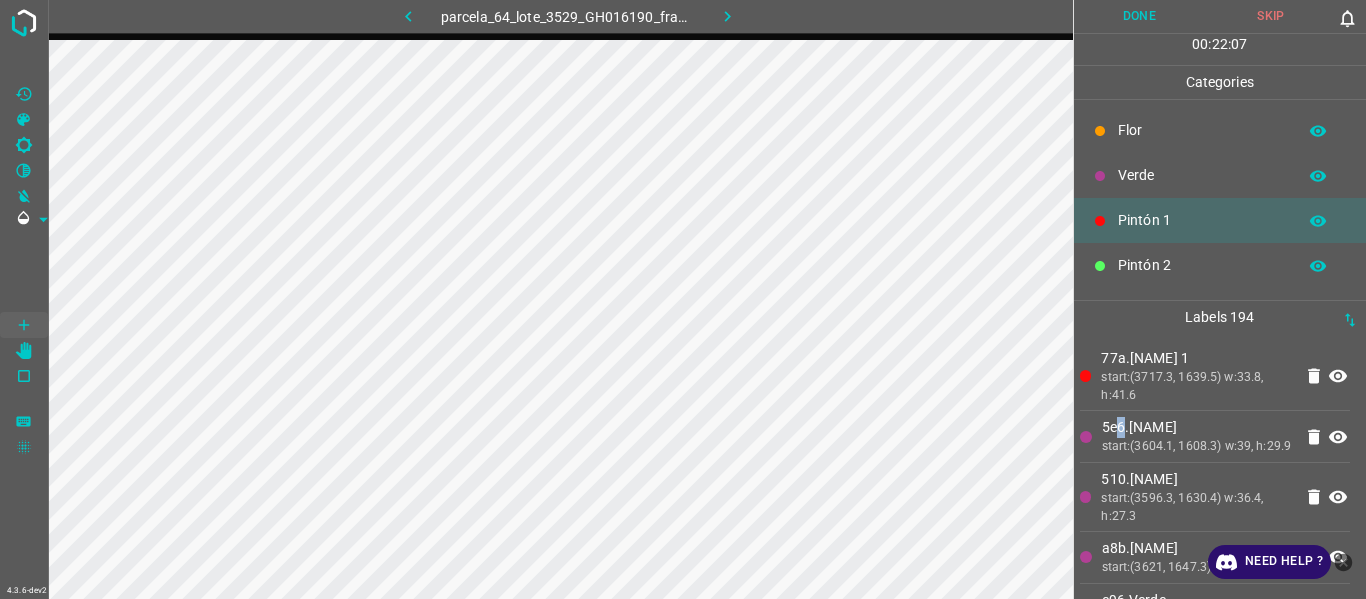 drag, startPoint x: 1187, startPoint y: 163, endPoint x: 1169, endPoint y: 169, distance: 18.973665 